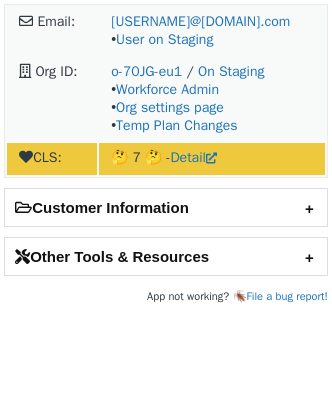 scroll, scrollTop: 0, scrollLeft: 0, axis: both 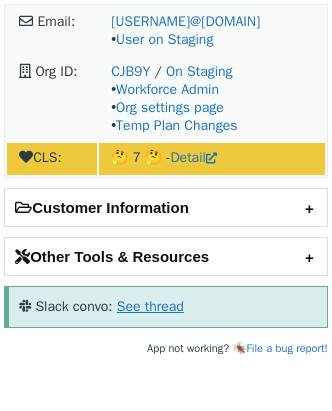 click on "See thread" at bounding box center (150, 306) 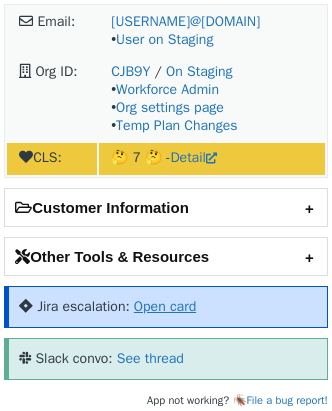 click on "Open card" at bounding box center (165, 306) 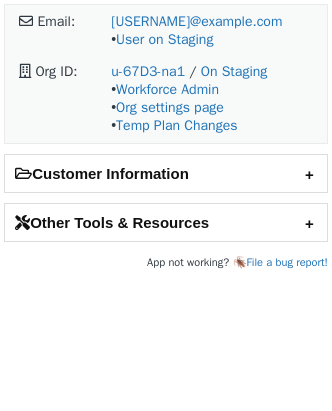 scroll, scrollTop: 0, scrollLeft: 0, axis: both 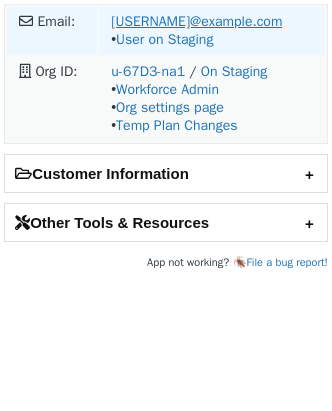 click on "fabian.mucke@sendwave.com" at bounding box center (196, 21) 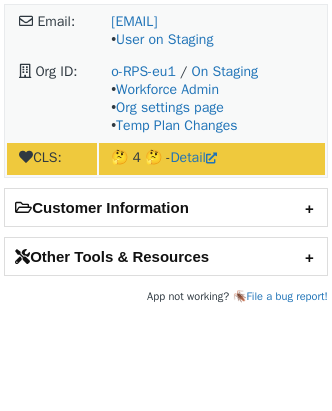 scroll, scrollTop: 0, scrollLeft: 0, axis: both 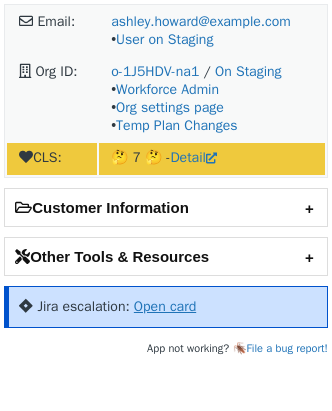 click on "Open card" at bounding box center [165, 306] 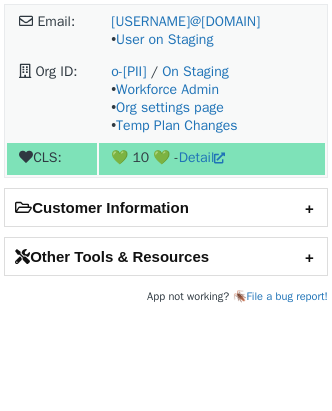 scroll, scrollTop: 0, scrollLeft: 0, axis: both 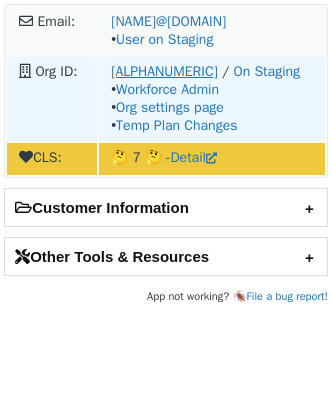 click on "[ALPHANUMERIC]" at bounding box center [164, 71] 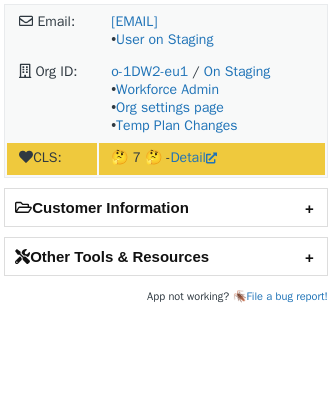 scroll, scrollTop: 0, scrollLeft: 0, axis: both 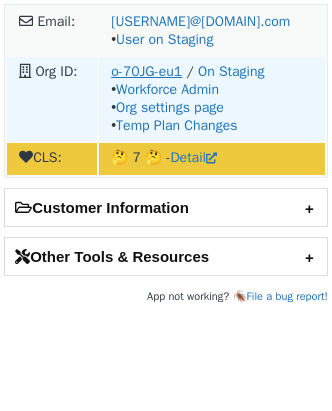 click on "o-70JG-eu1" at bounding box center (146, 71) 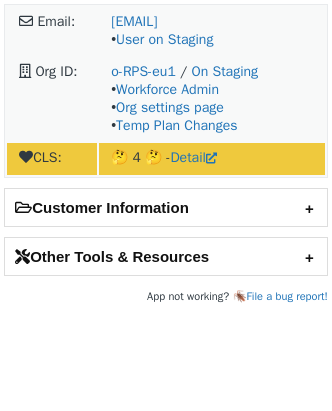 scroll, scrollTop: 0, scrollLeft: 0, axis: both 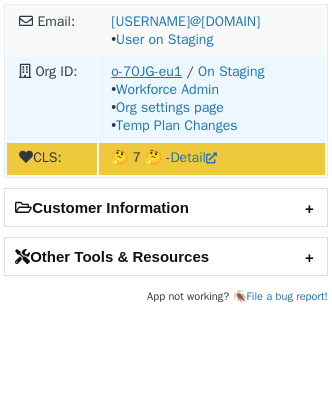 click on "o-70JG-eu1" at bounding box center [146, 71] 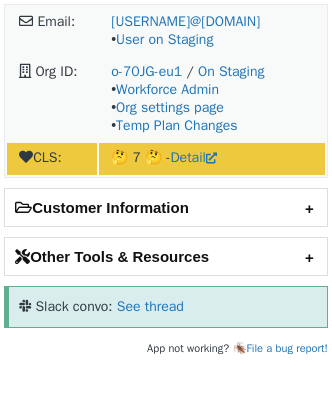 scroll, scrollTop: 0, scrollLeft: 0, axis: both 